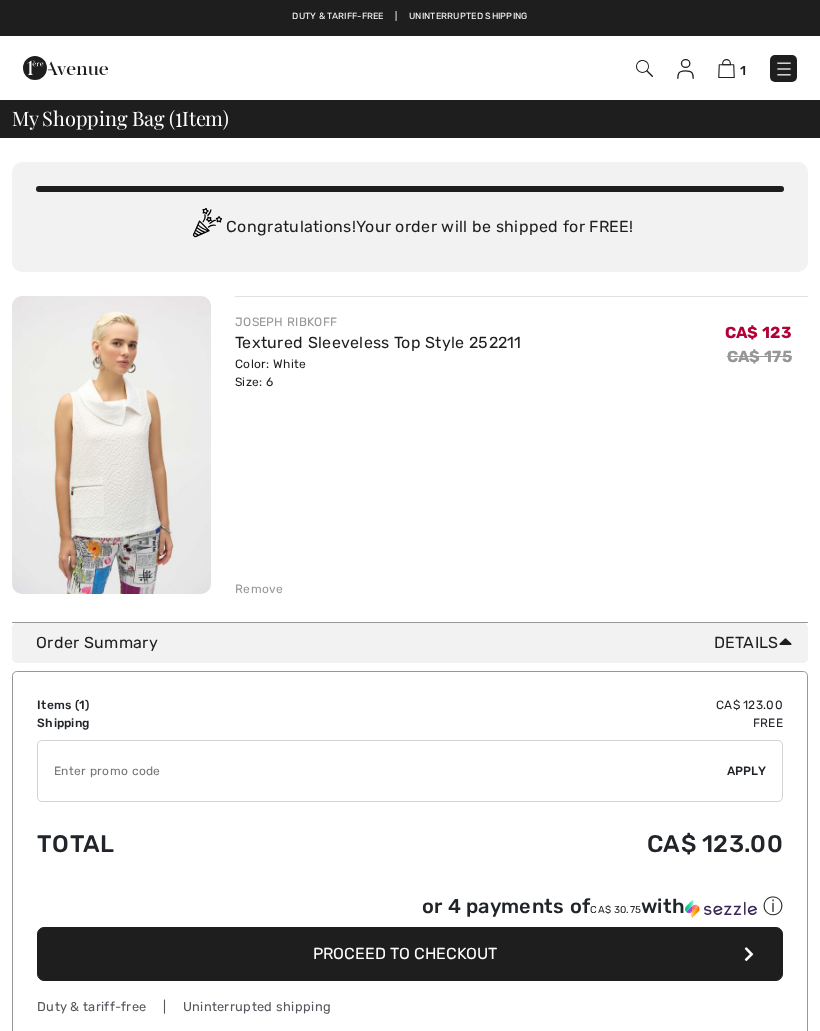 scroll, scrollTop: 0, scrollLeft: 0, axis: both 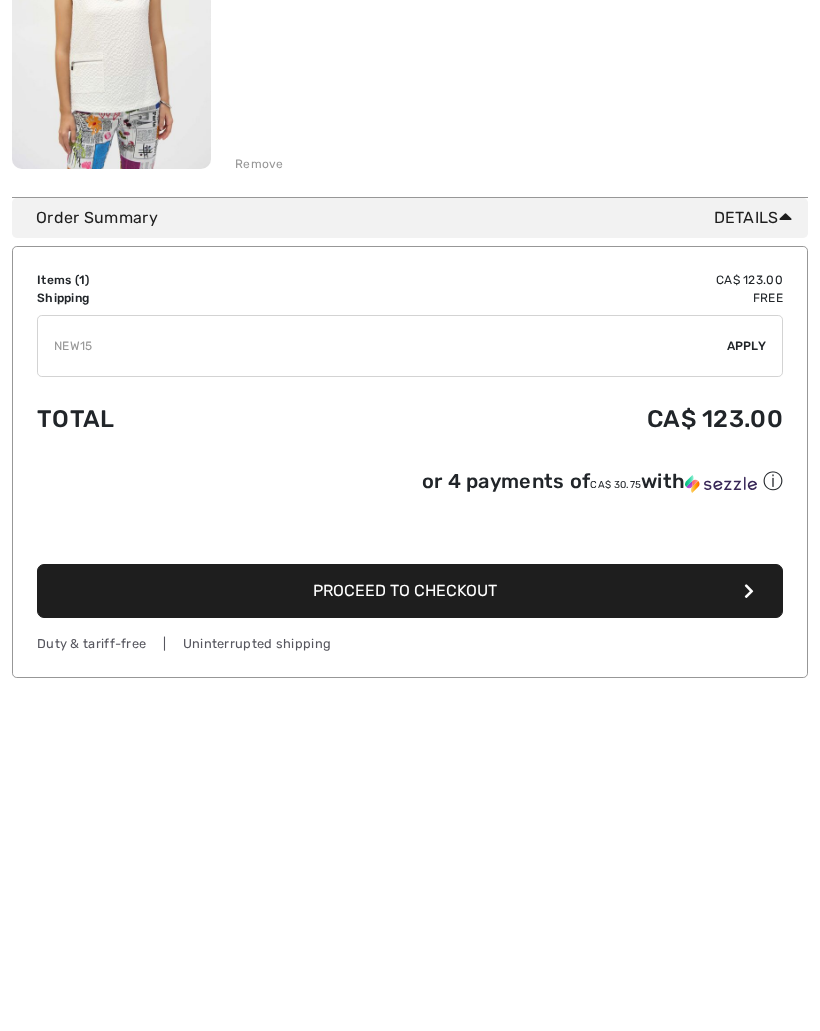 type on "NEW15" 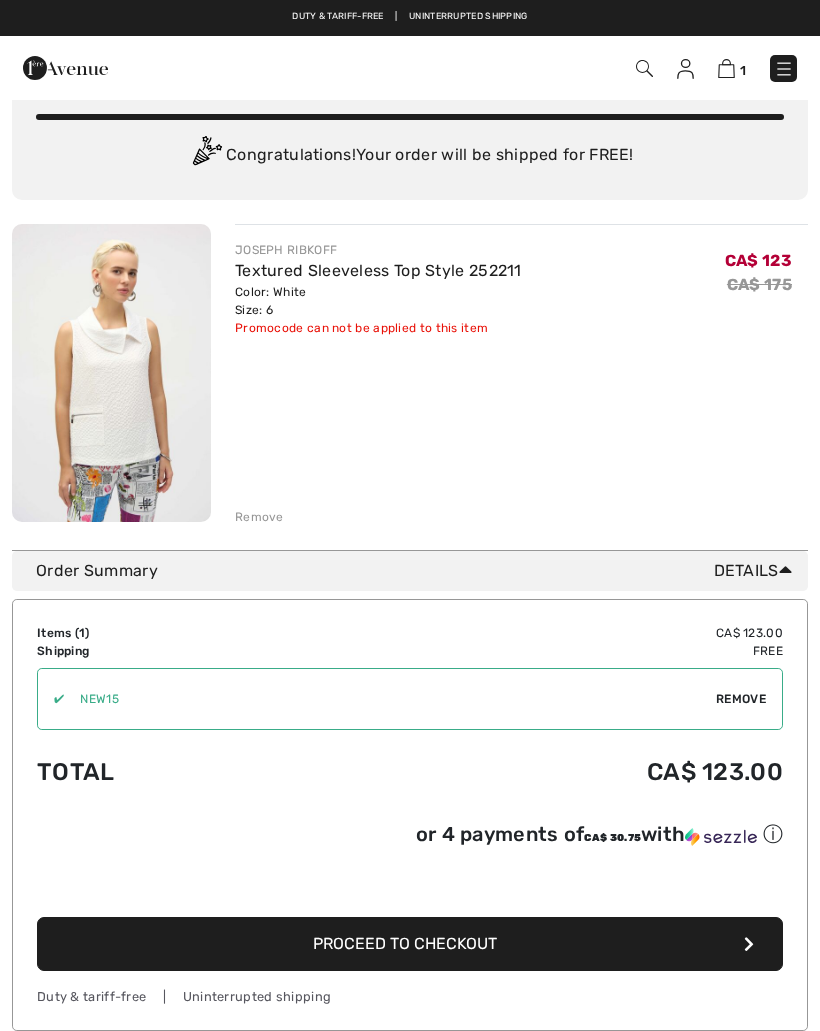 scroll, scrollTop: 65, scrollLeft: 0, axis: vertical 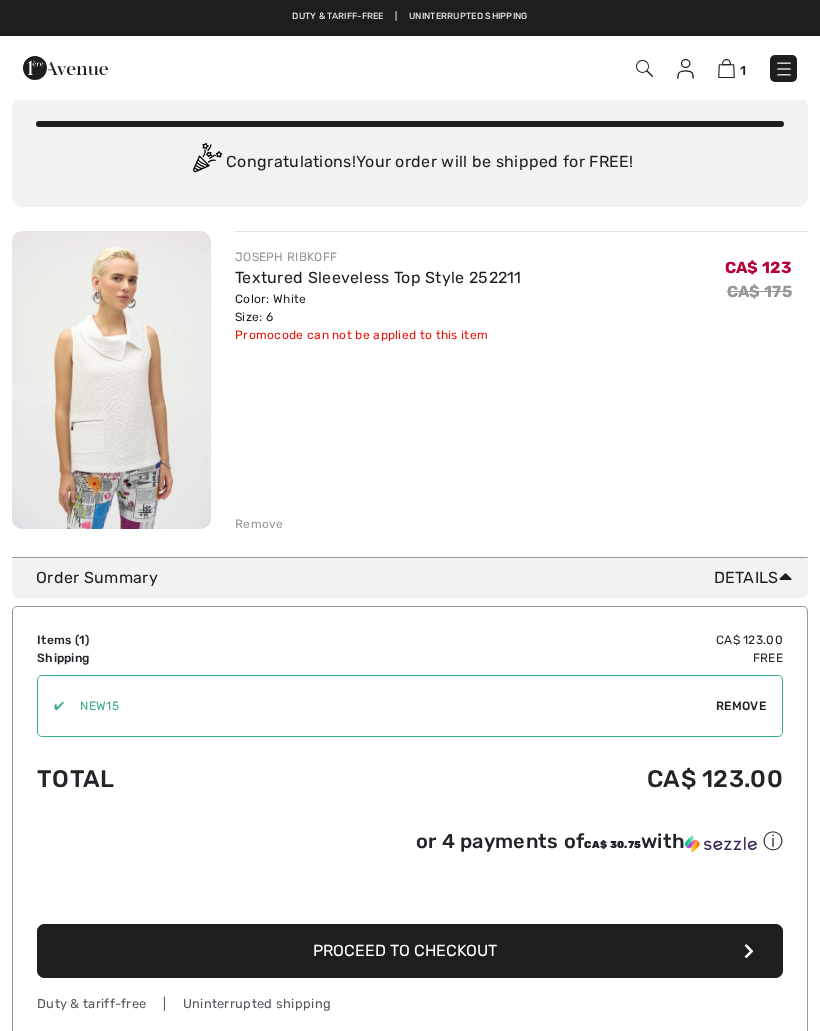 click on "Remove" at bounding box center [741, 706] 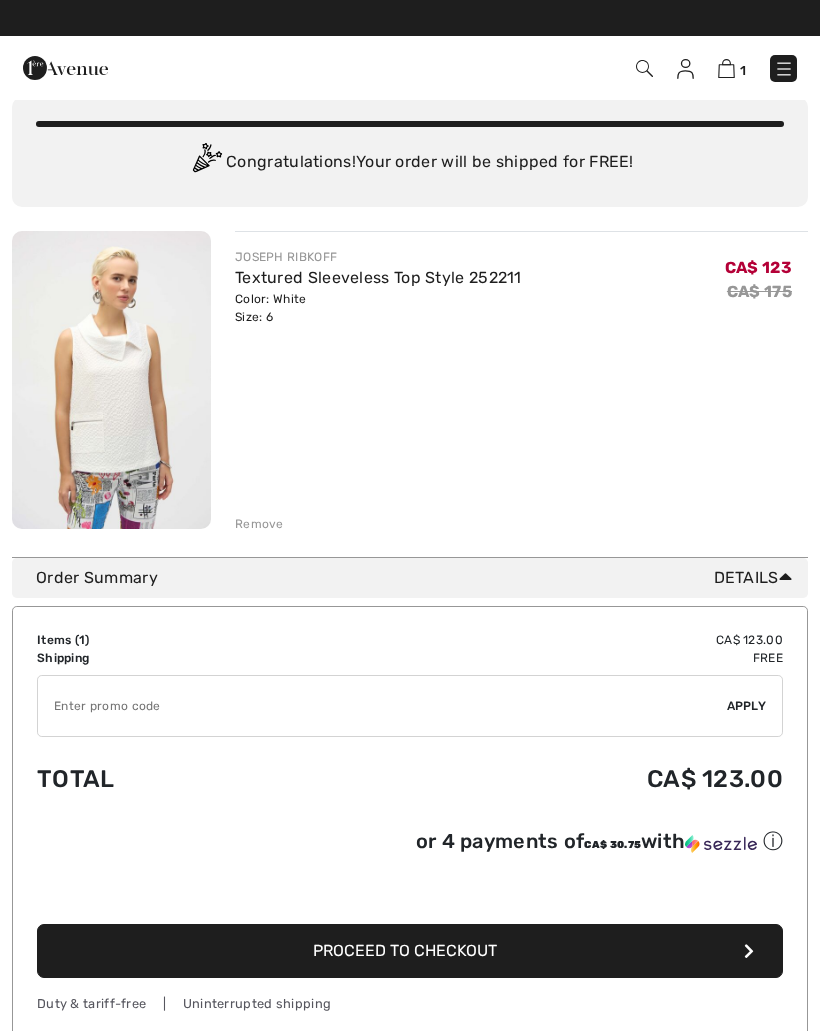 click at bounding box center (382, 706) 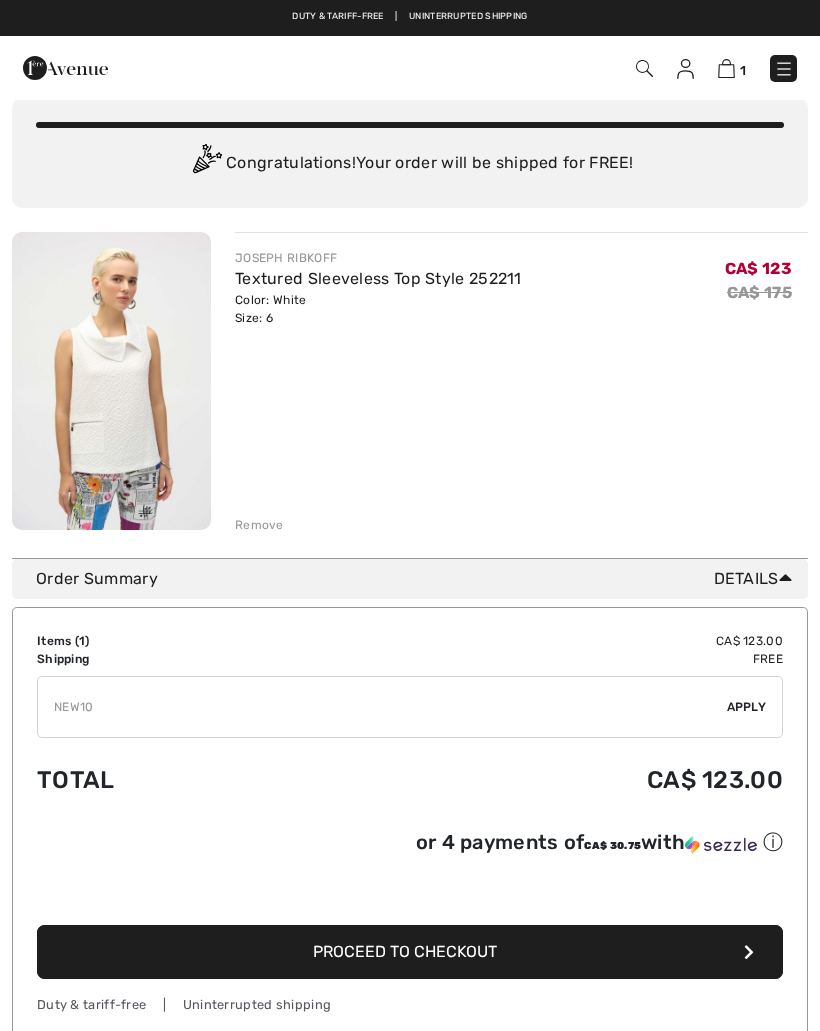 type on "NEW10" 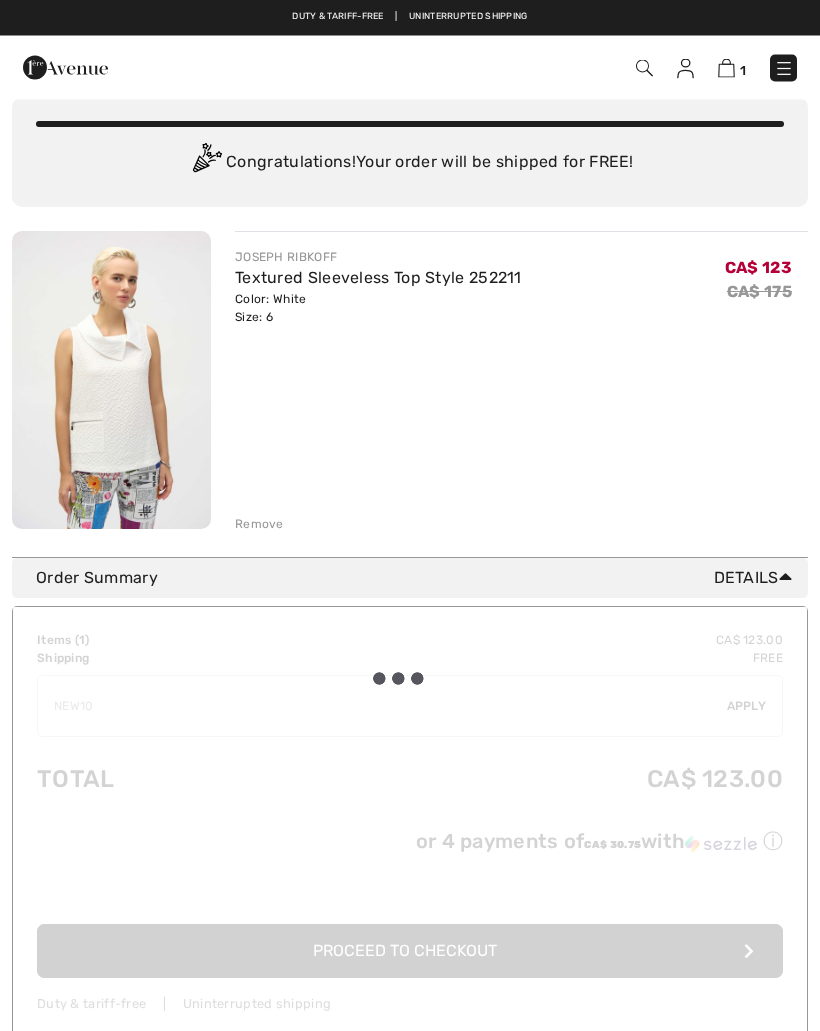 scroll, scrollTop: 65, scrollLeft: 0, axis: vertical 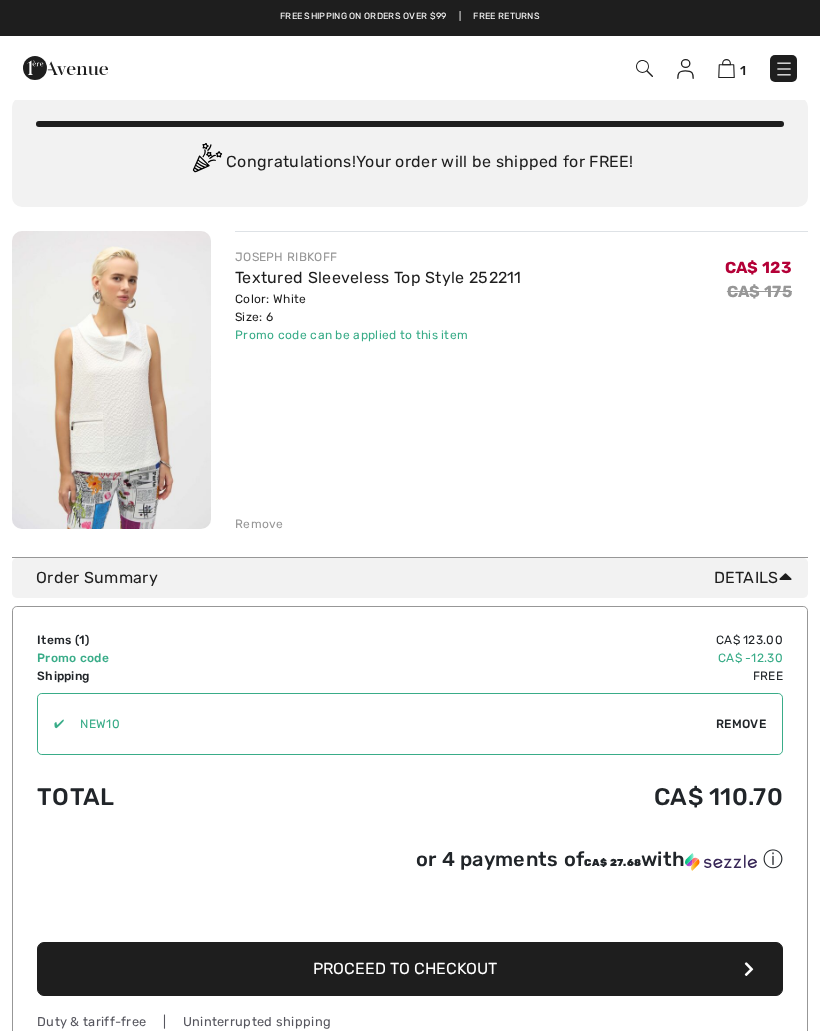 click on "Proceed to Checkout" at bounding box center [410, 969] 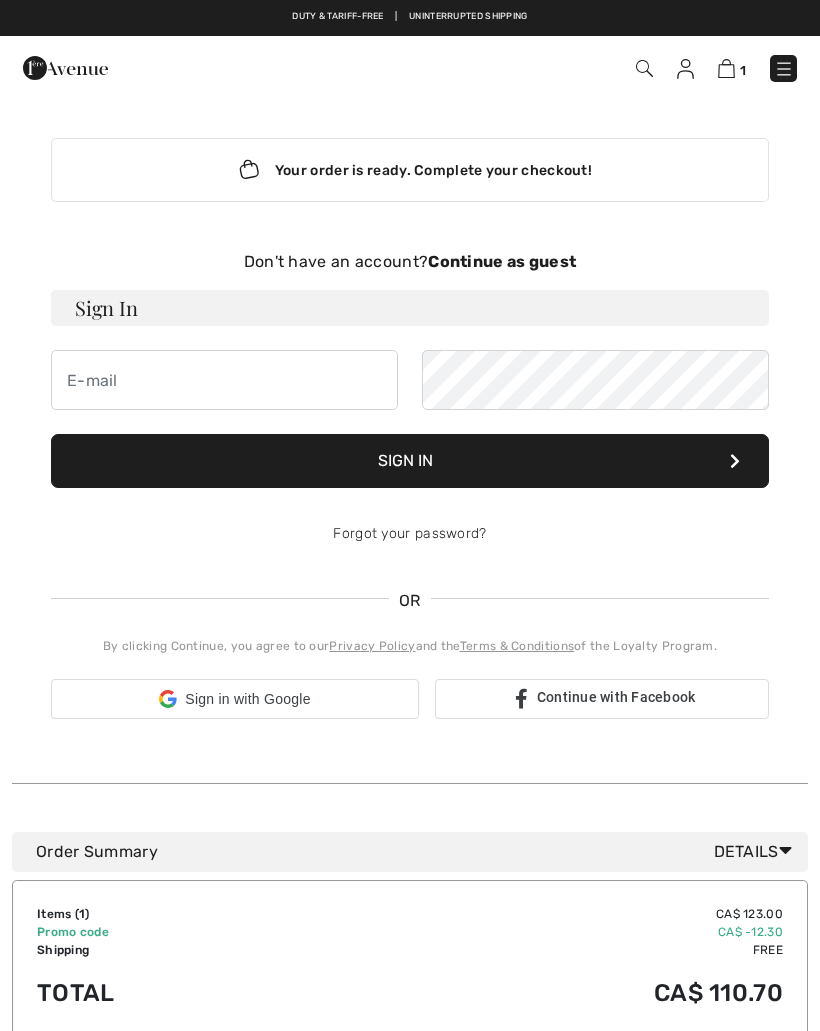 scroll, scrollTop: 0, scrollLeft: 0, axis: both 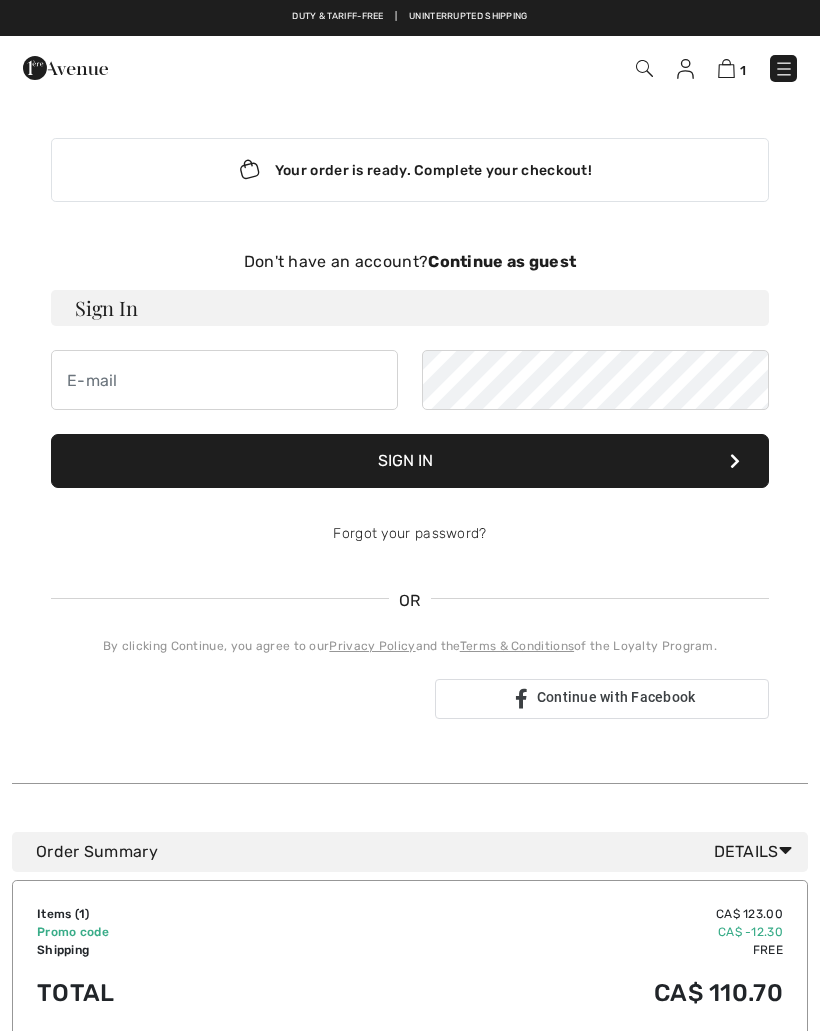 click on "Continue as guest" at bounding box center (502, 261) 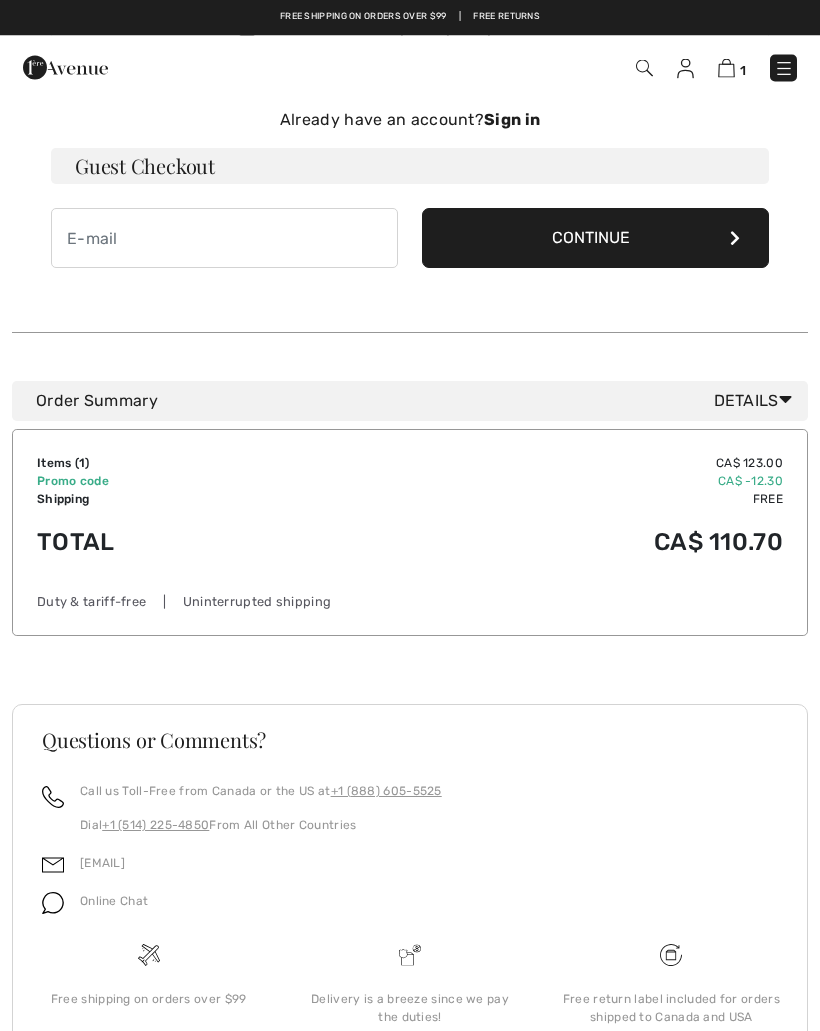 scroll, scrollTop: 141, scrollLeft: 0, axis: vertical 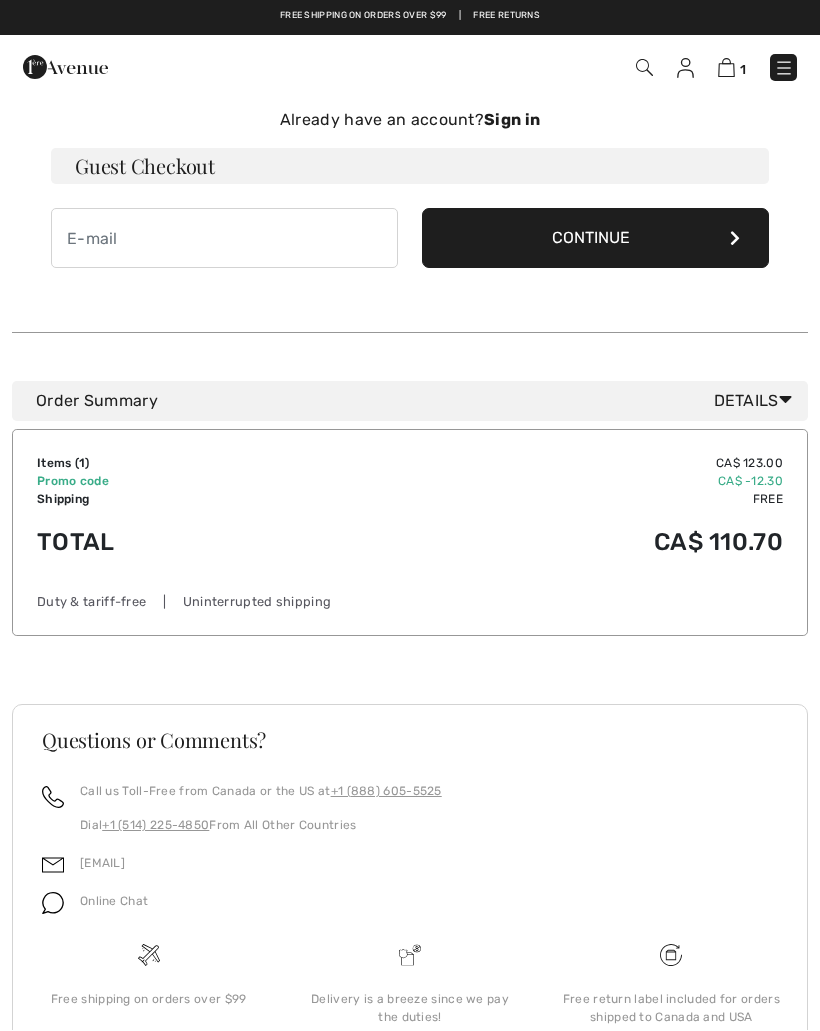 click on "Continue" at bounding box center (595, 239) 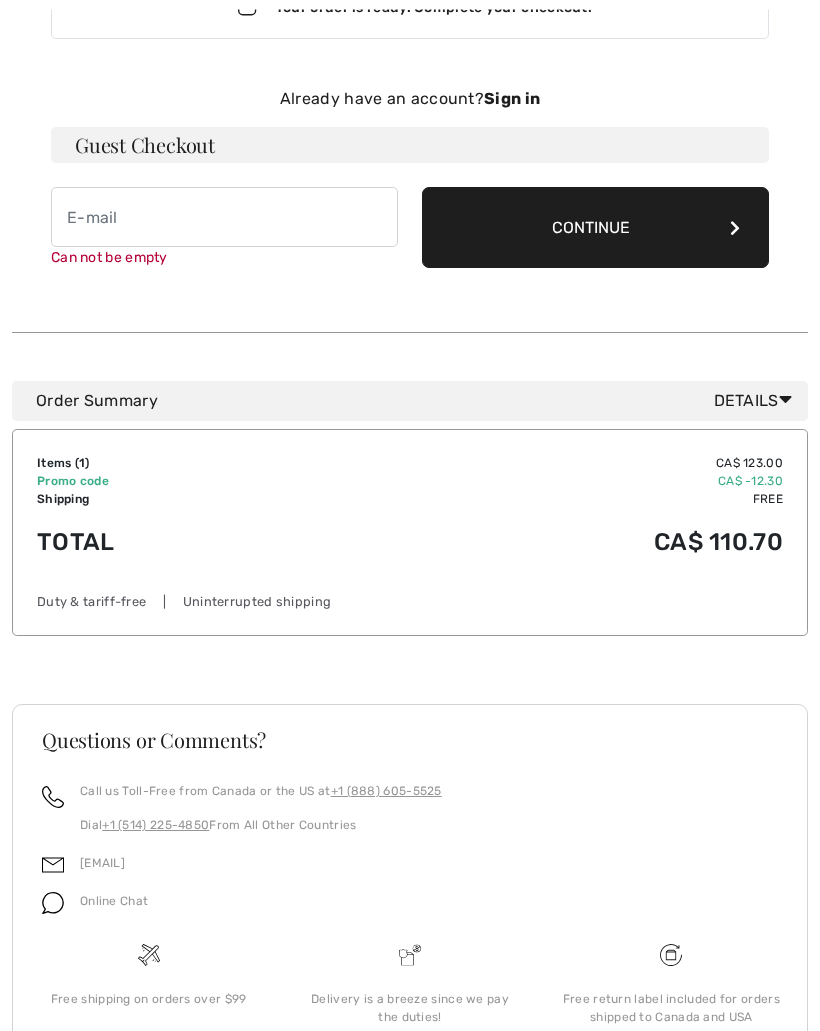 scroll, scrollTop: 162, scrollLeft: 0, axis: vertical 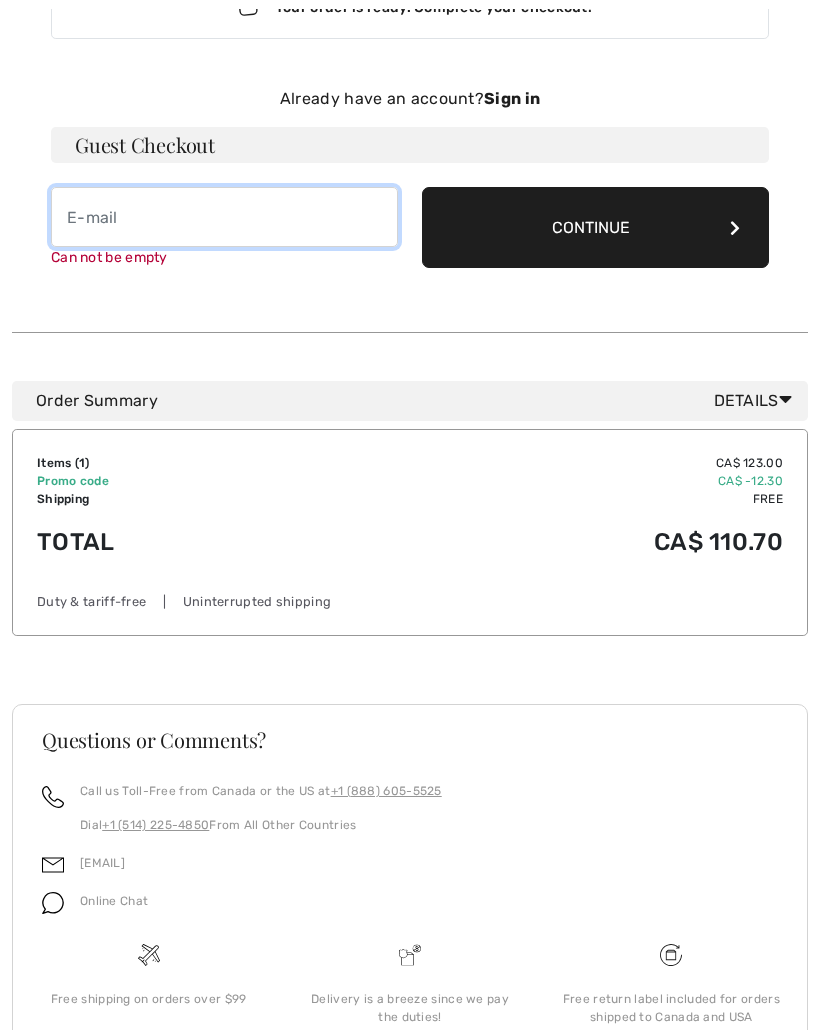 click at bounding box center (224, 218) 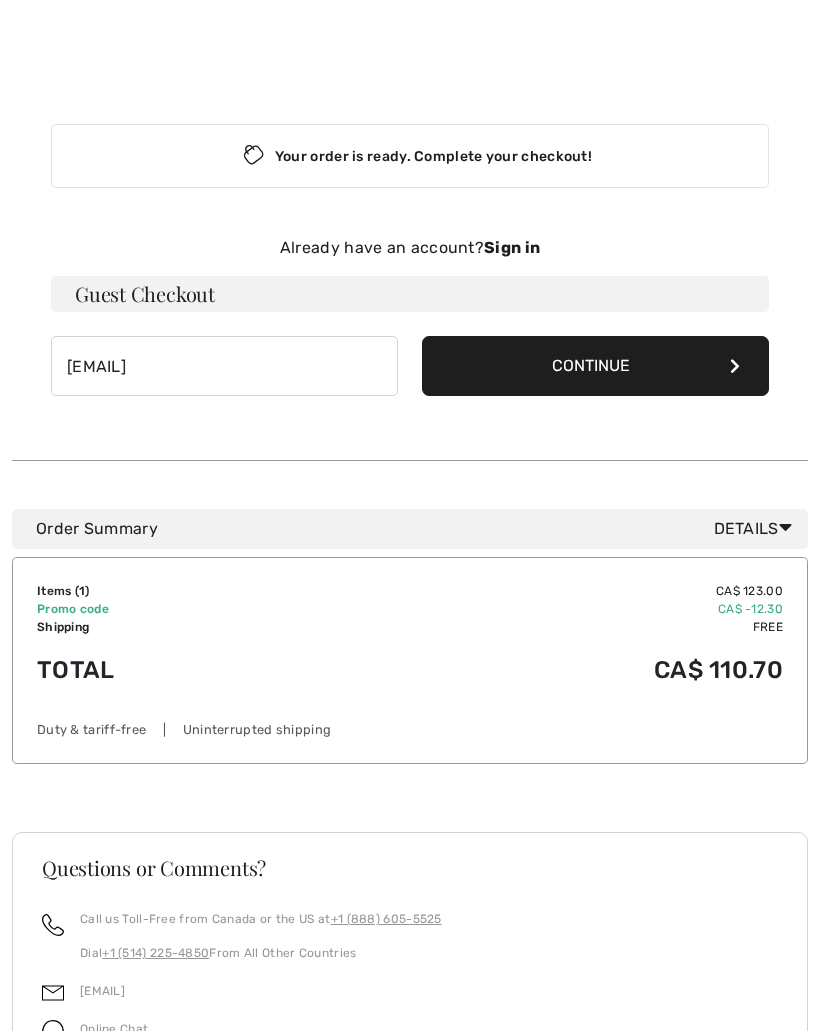 scroll, scrollTop: 0, scrollLeft: 0, axis: both 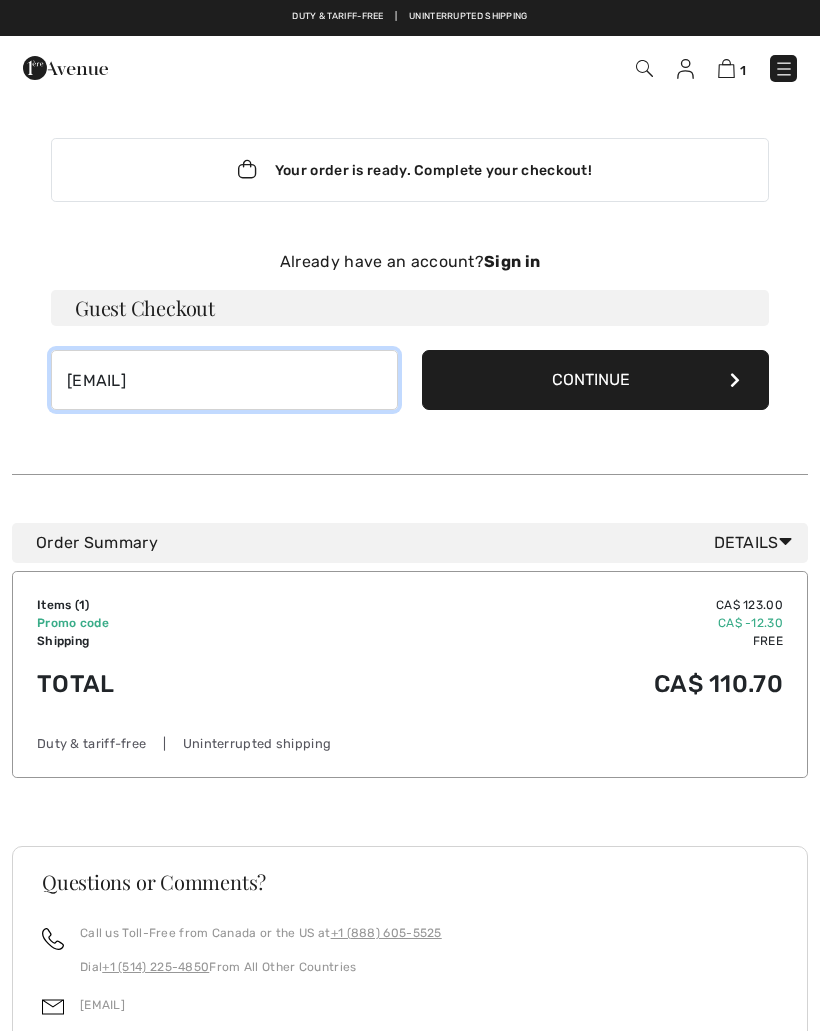 type on "sydneyjackie47@gmail.com" 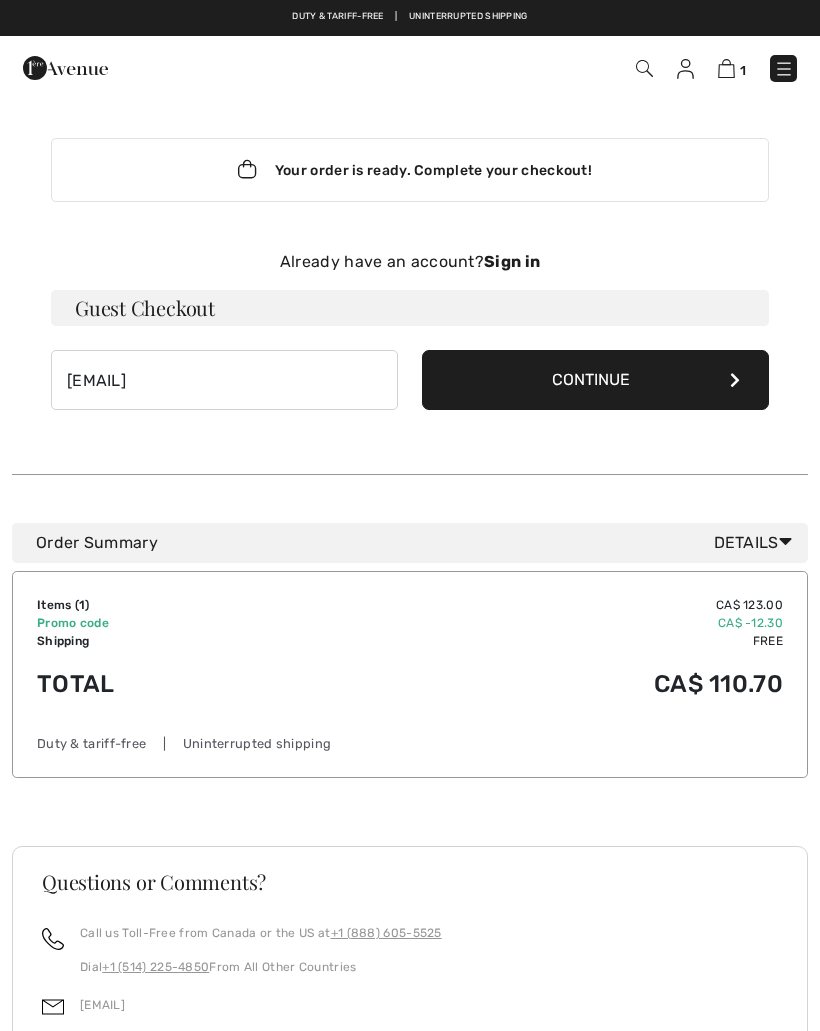 click on "Continue" at bounding box center [595, 380] 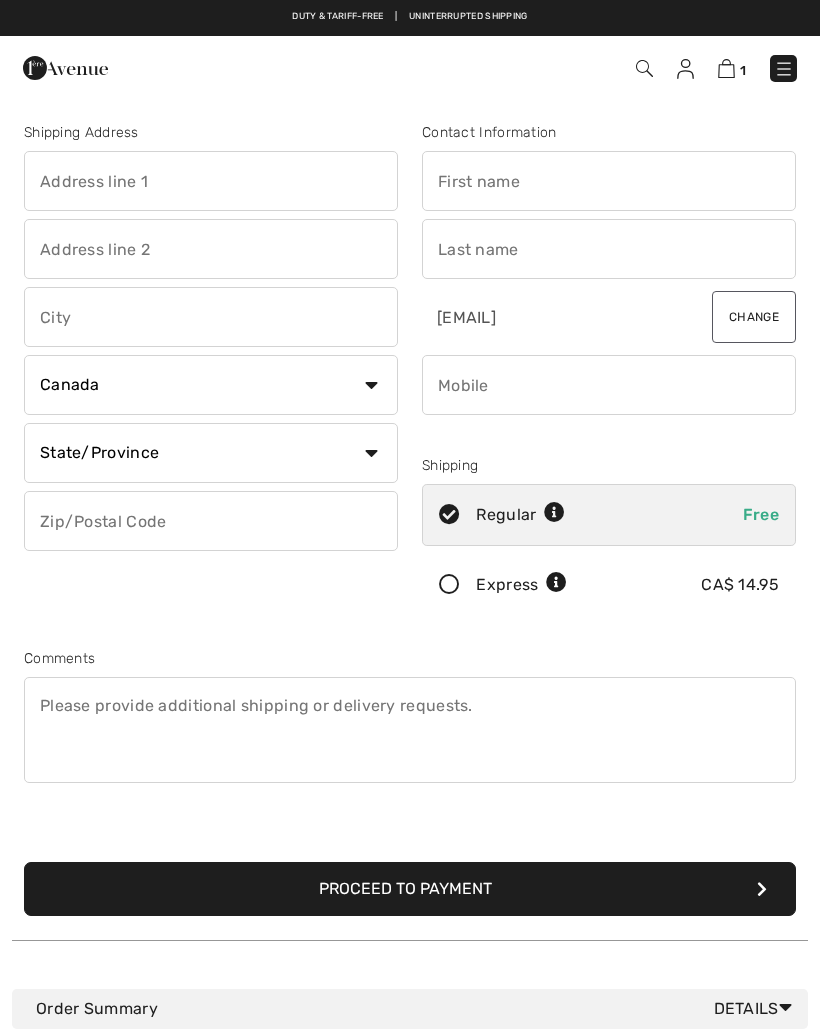 scroll, scrollTop: 0, scrollLeft: 0, axis: both 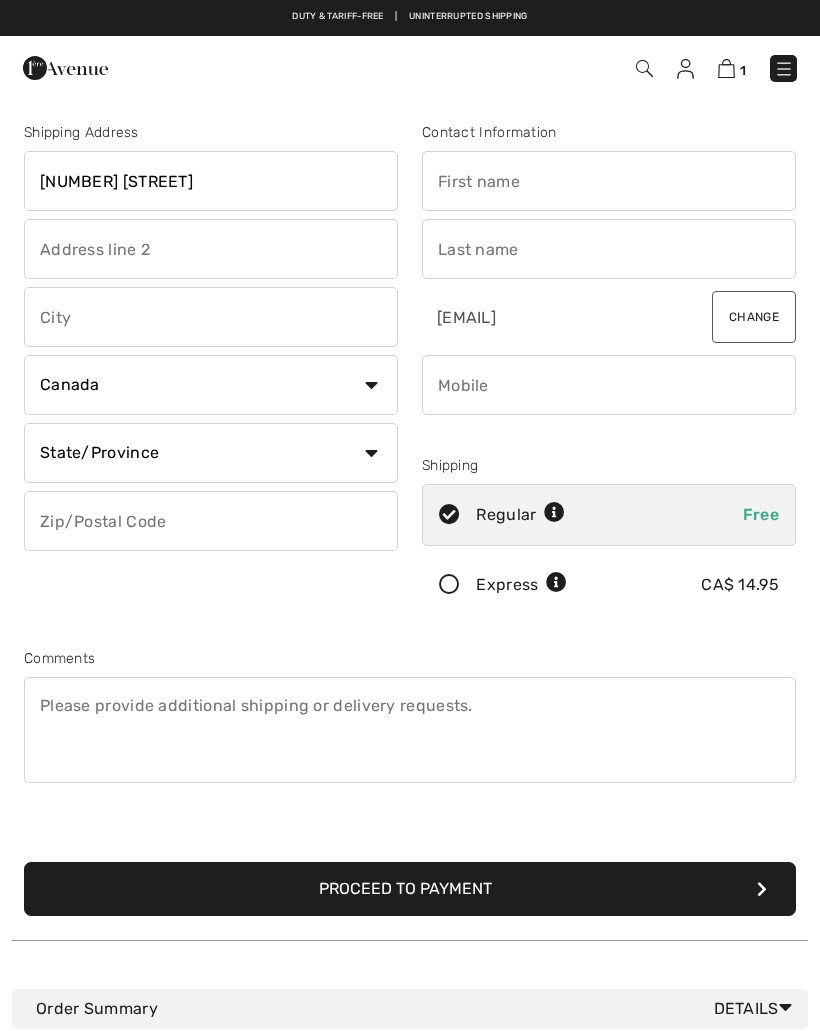 type on "London" 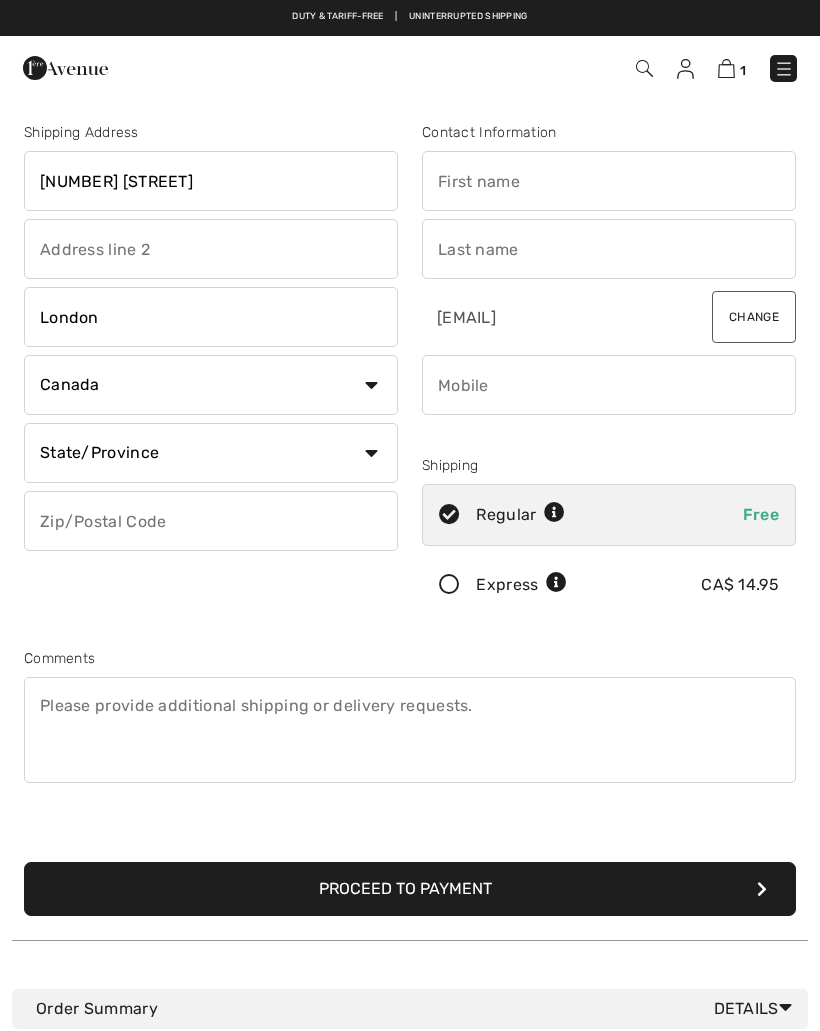 select on "ON" 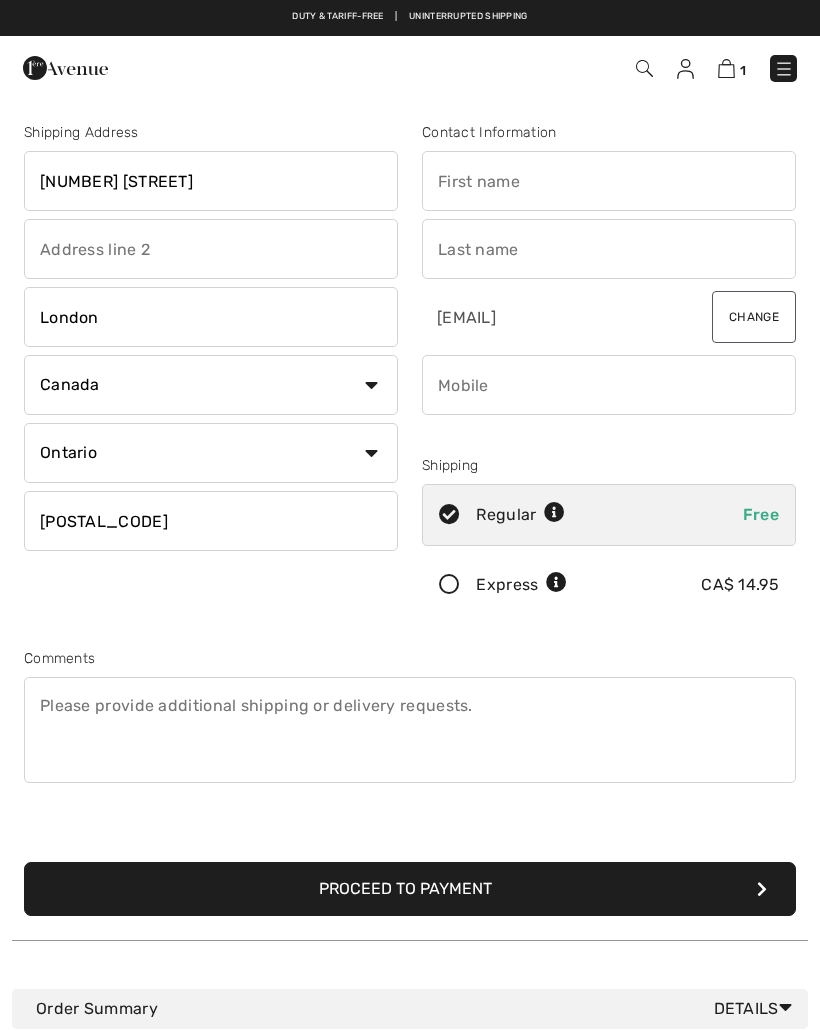 type on "N6H5R1" 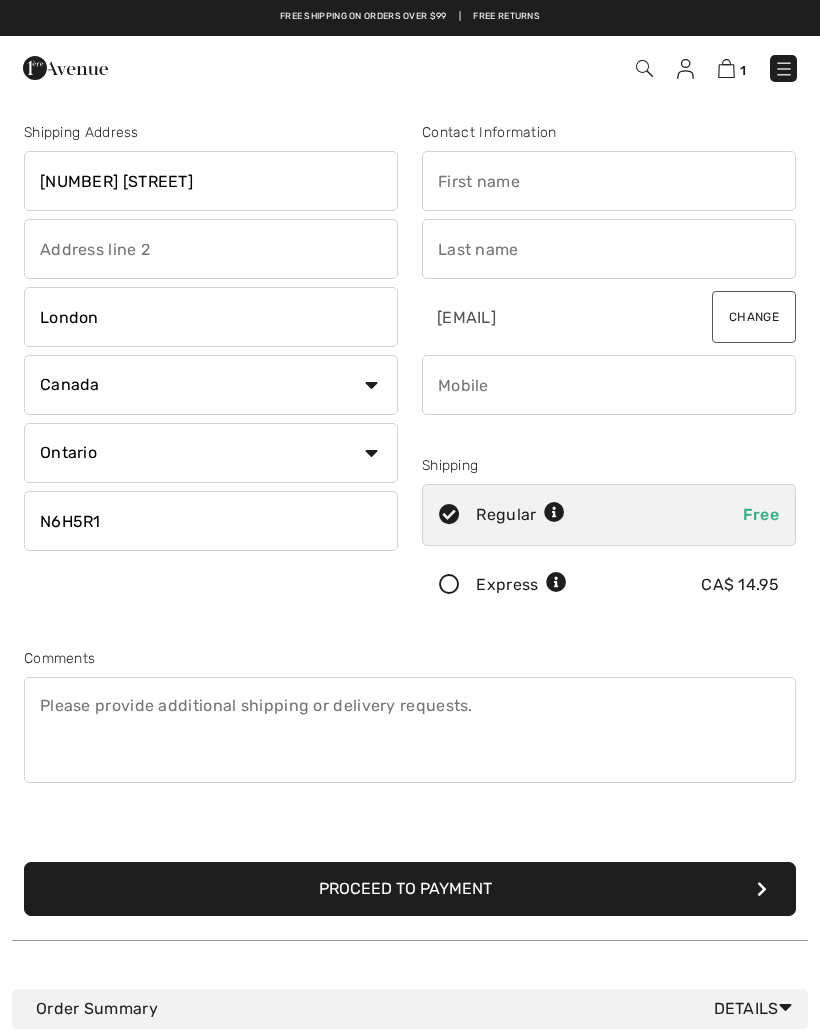 type on "C" 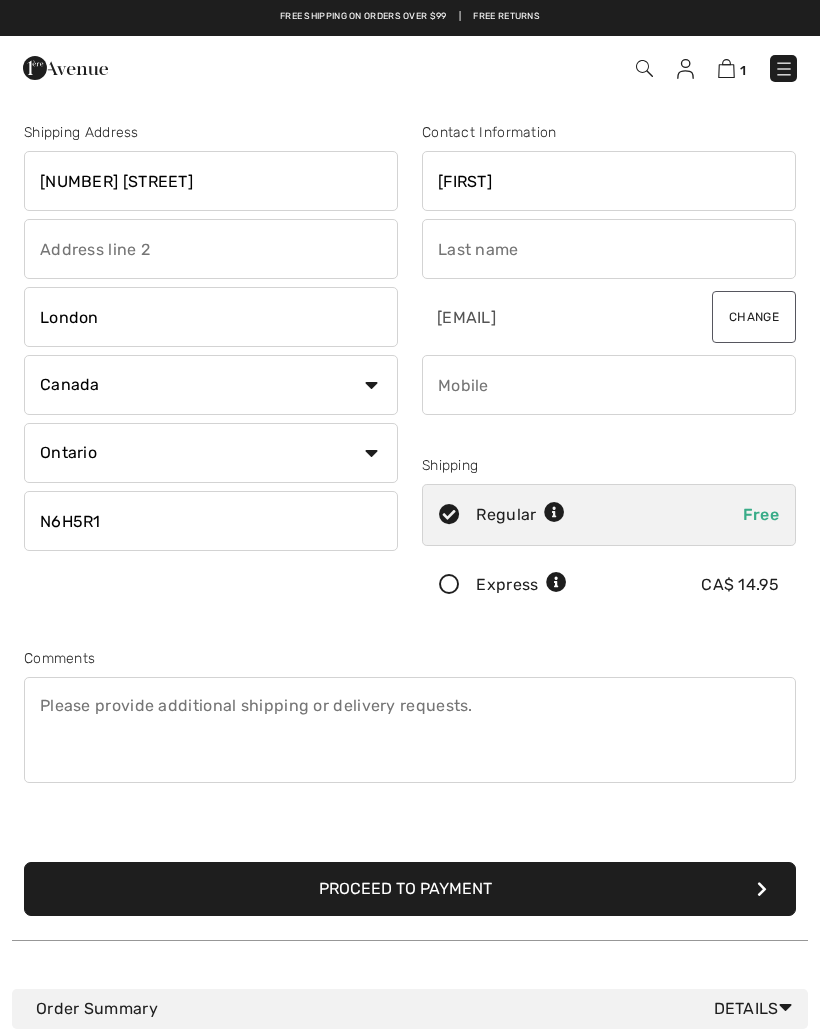 type on "[LAST]" 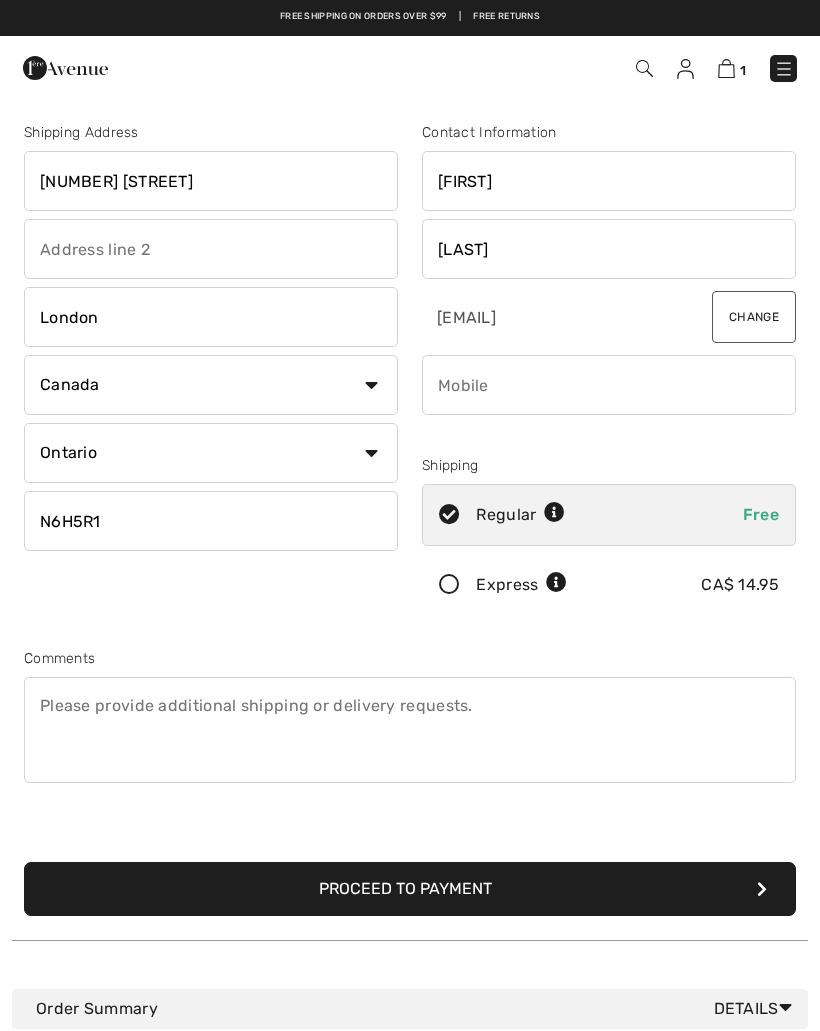 click at bounding box center [609, 385] 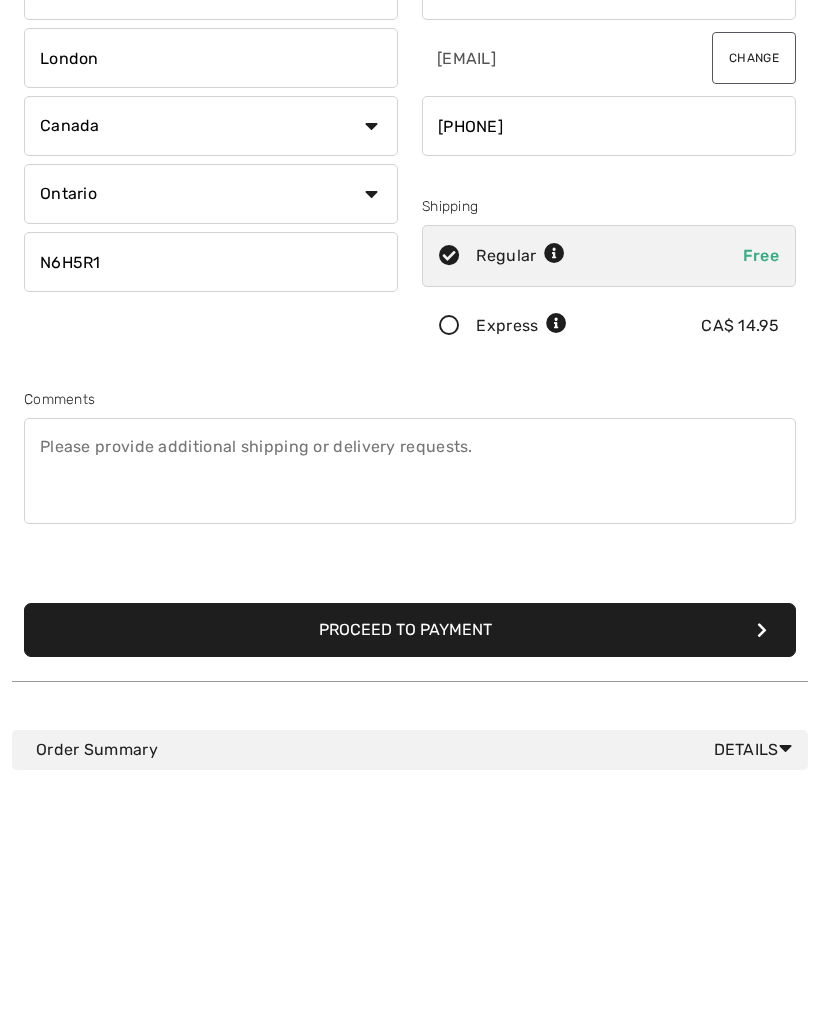 type on "[PHONE]" 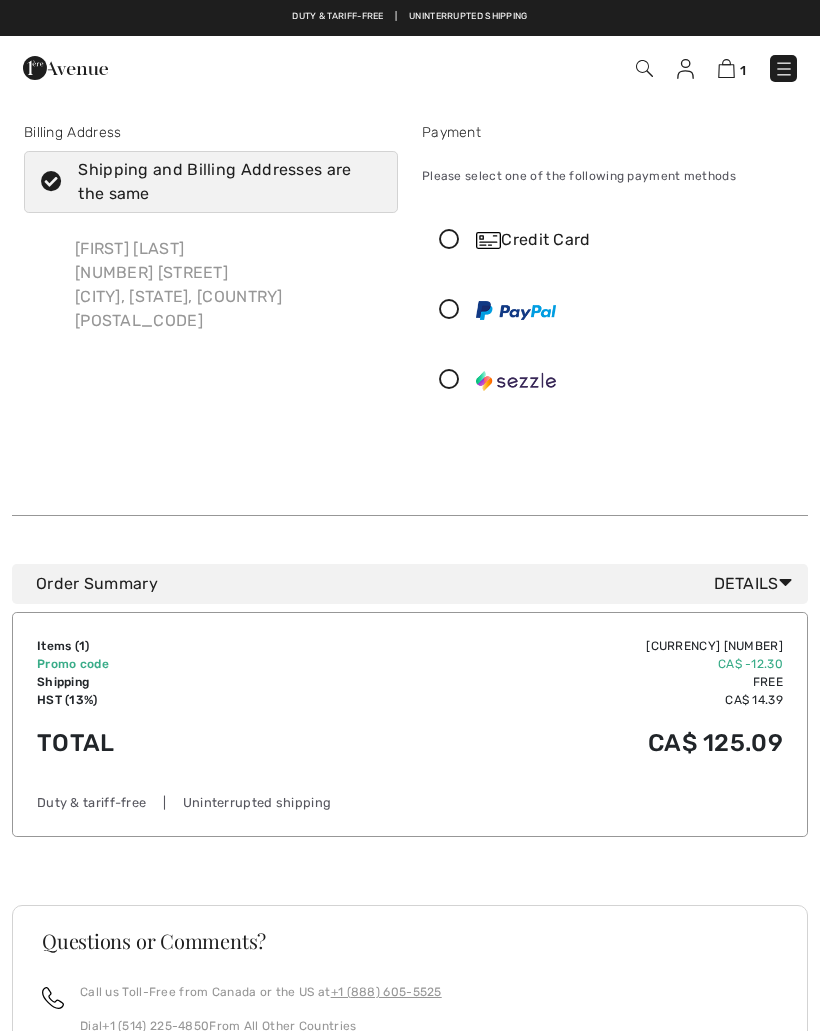 scroll, scrollTop: 0, scrollLeft: 0, axis: both 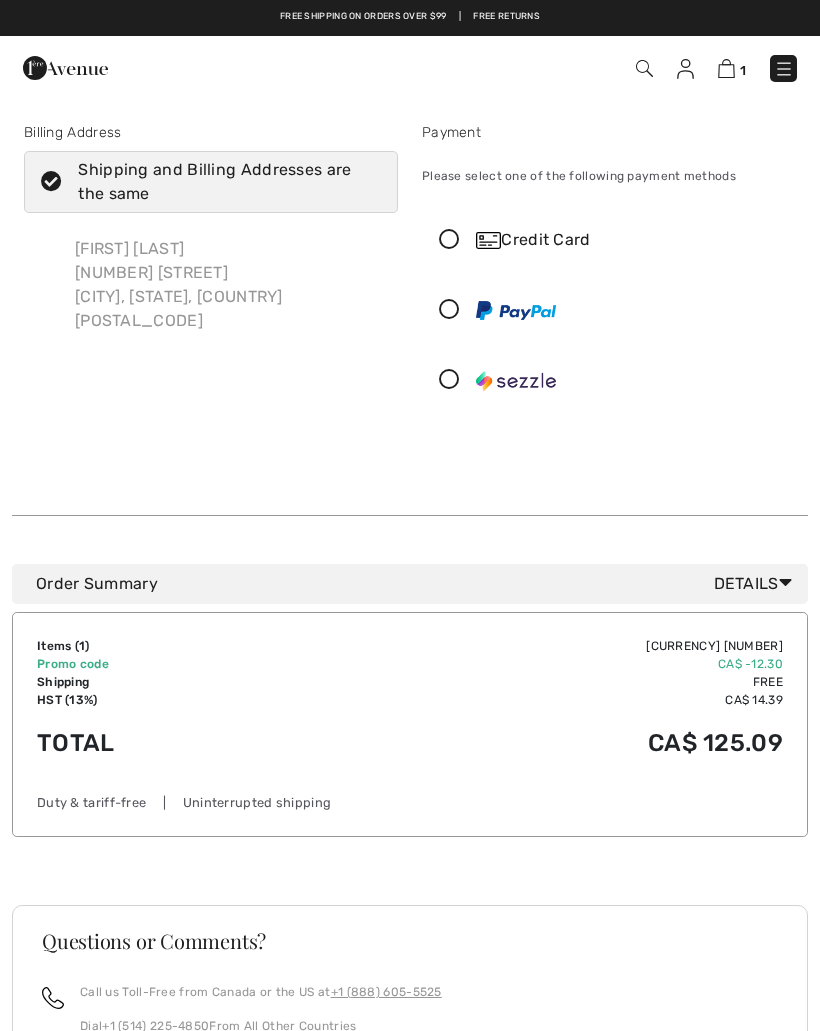 click at bounding box center [449, 380] 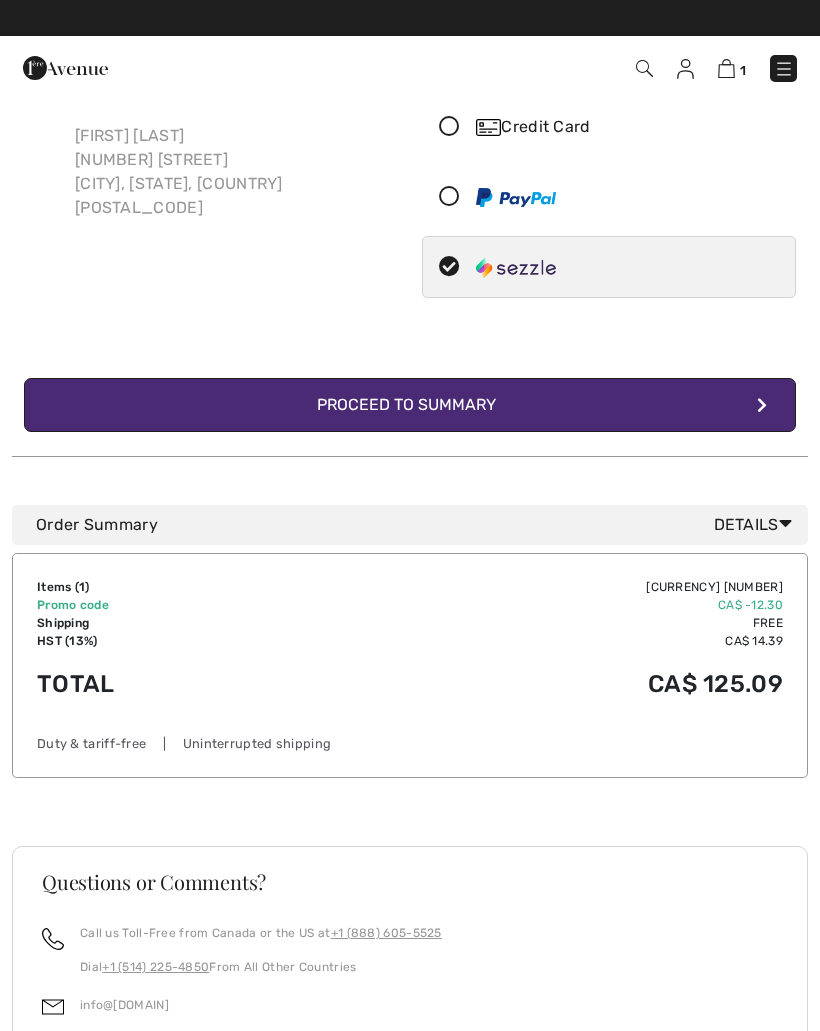 scroll, scrollTop: 112, scrollLeft: 0, axis: vertical 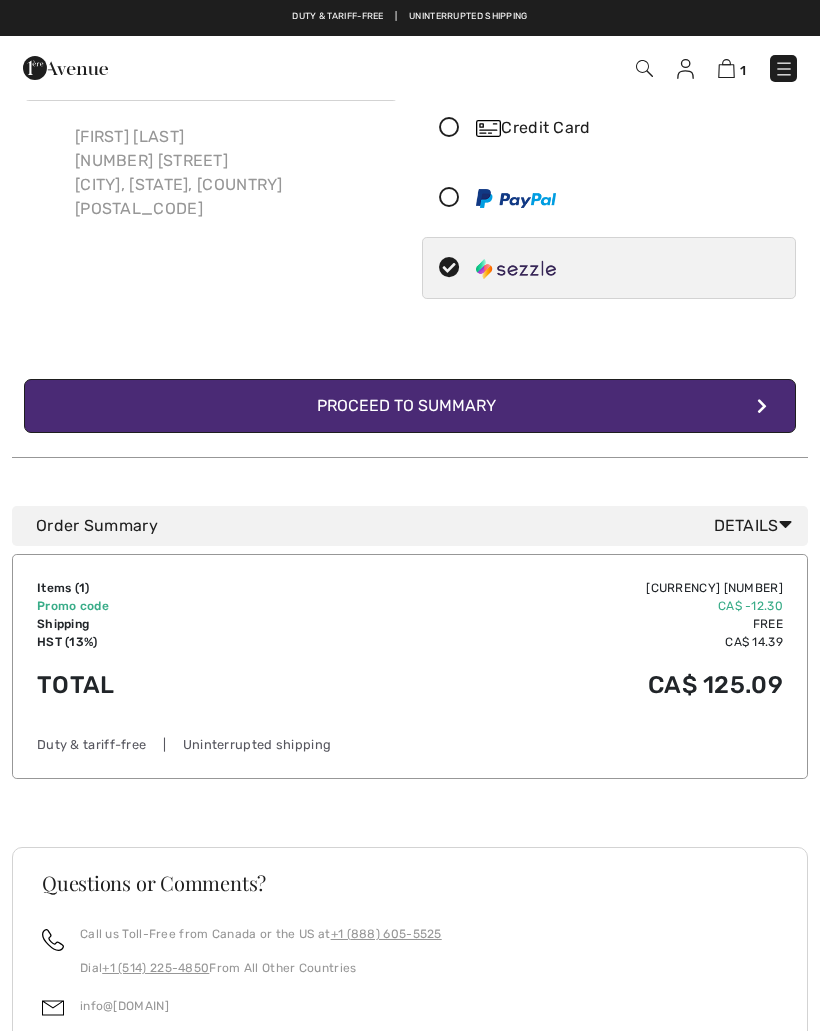 click on "Complete Your Order with Sezzle
Proceed to Summary" at bounding box center [410, 406] 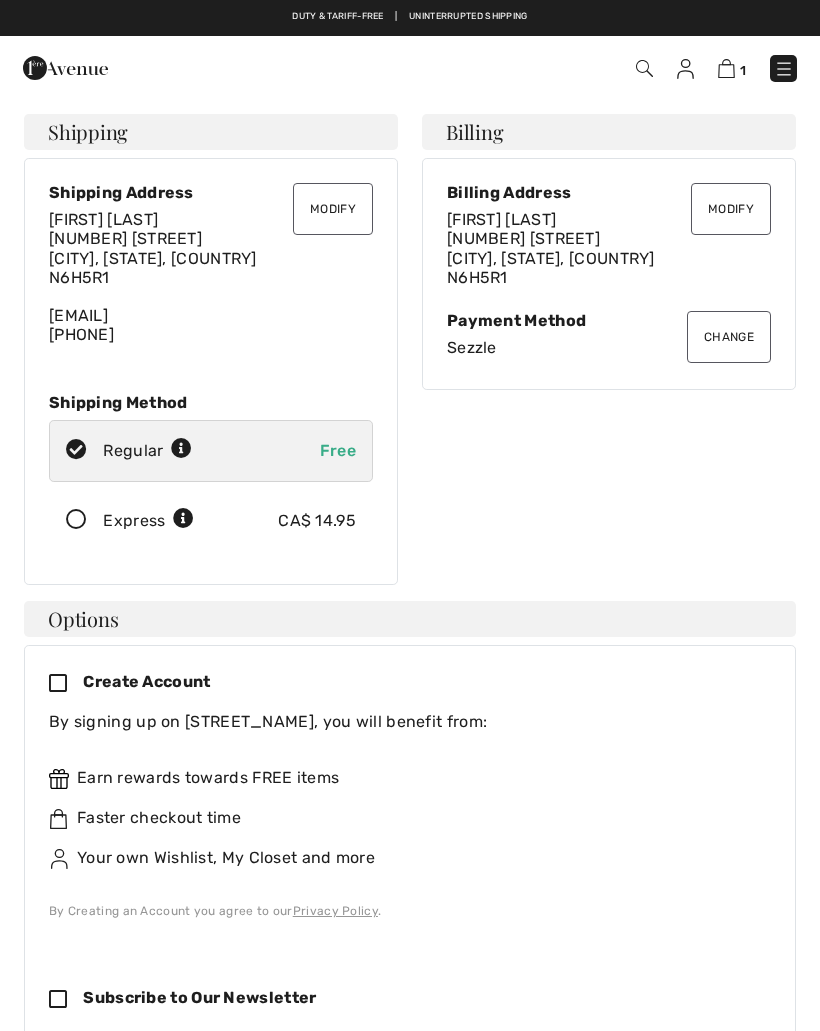 scroll, scrollTop: 0, scrollLeft: 0, axis: both 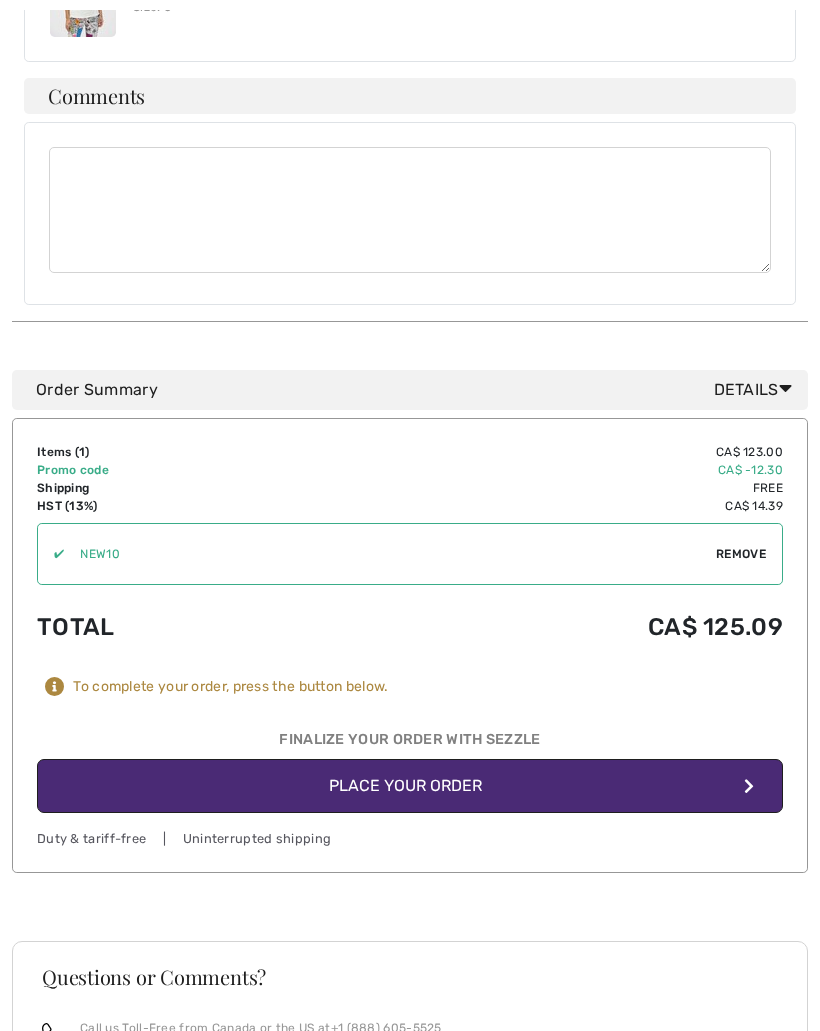 click on "Place Your Order" at bounding box center (410, 786) 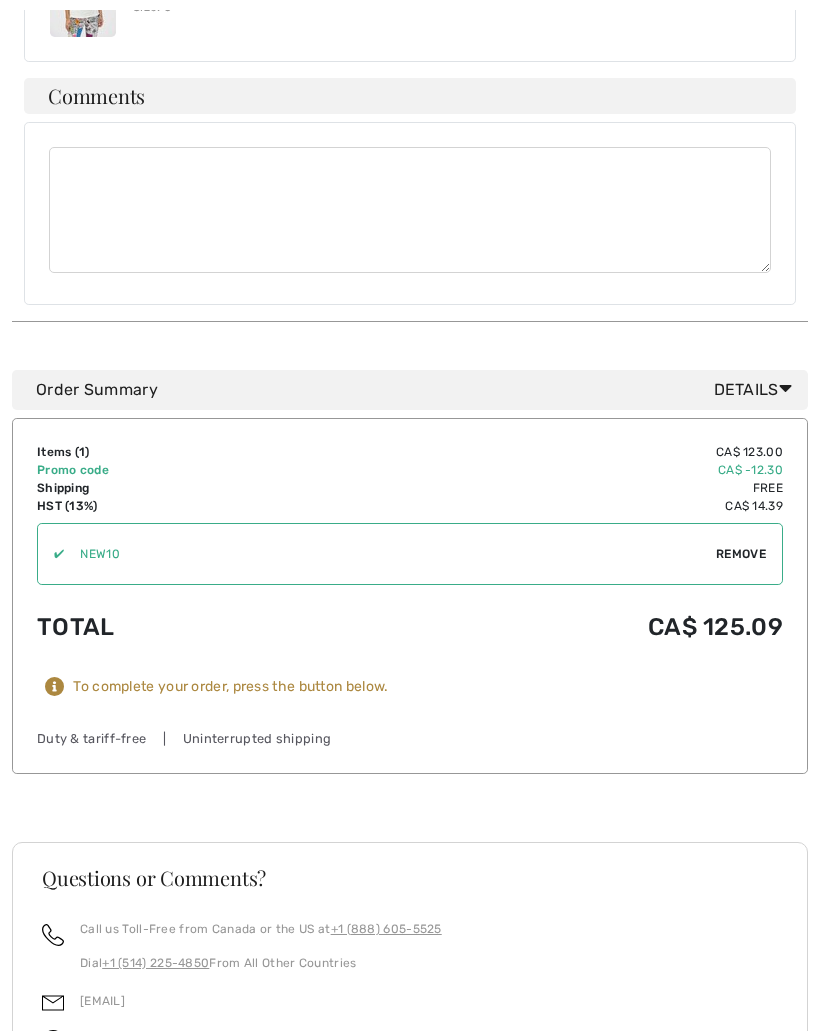 scroll, scrollTop: 1363, scrollLeft: 0, axis: vertical 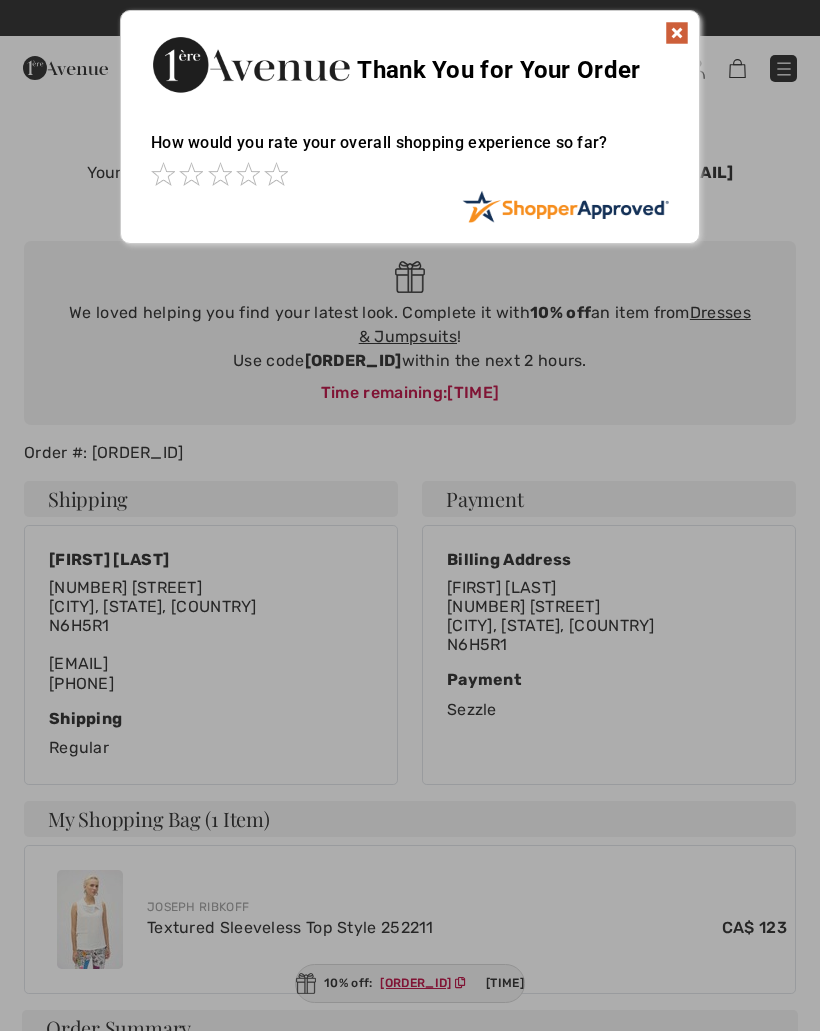 click at bounding box center (677, 33) 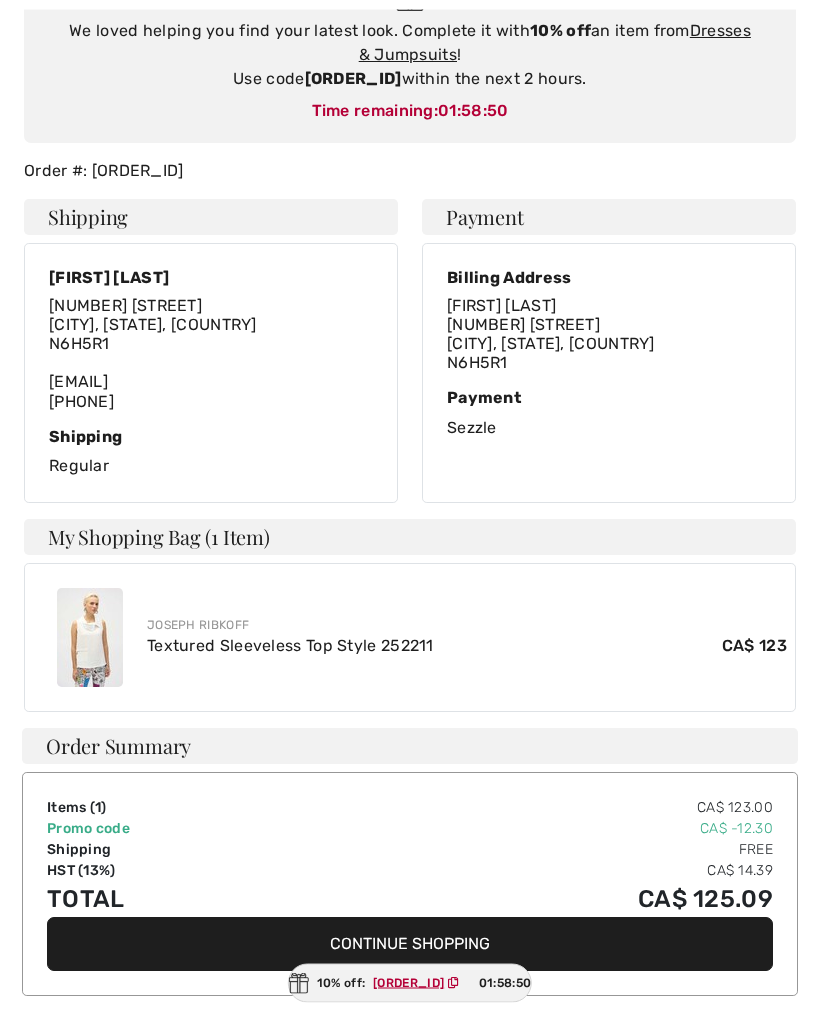 scroll, scrollTop: 282, scrollLeft: 0, axis: vertical 